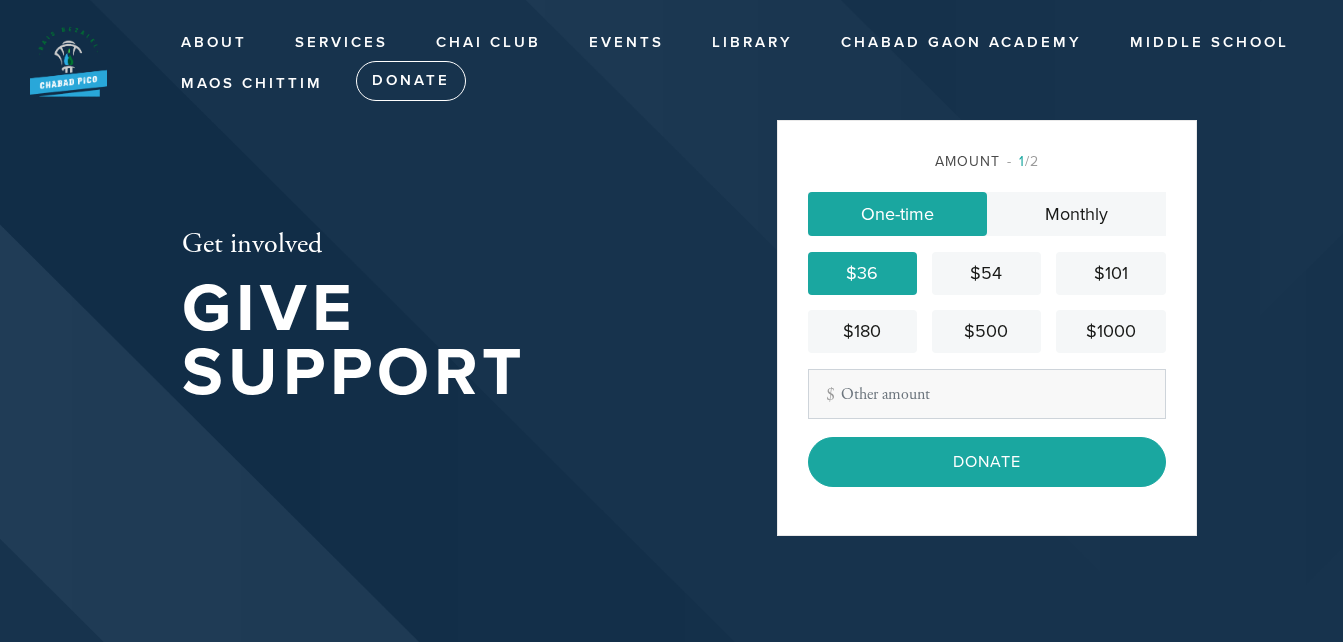 scroll, scrollTop: 0, scrollLeft: 0, axis: both 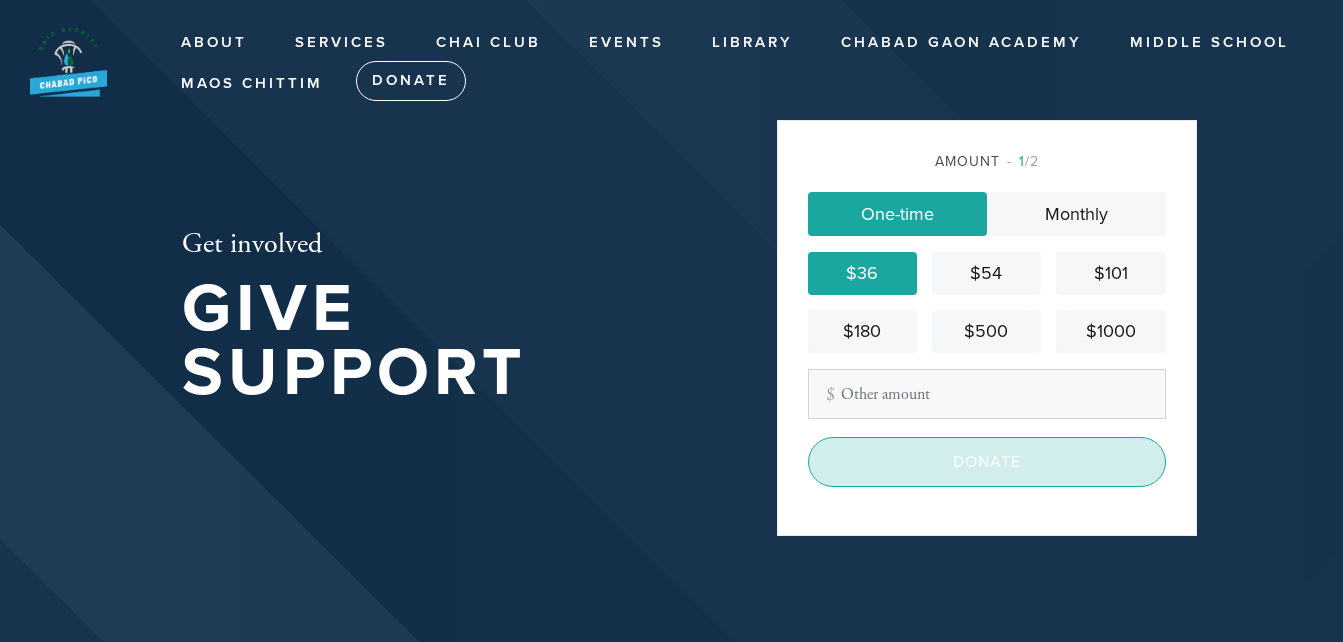 click on "Donate" at bounding box center (987, 462) 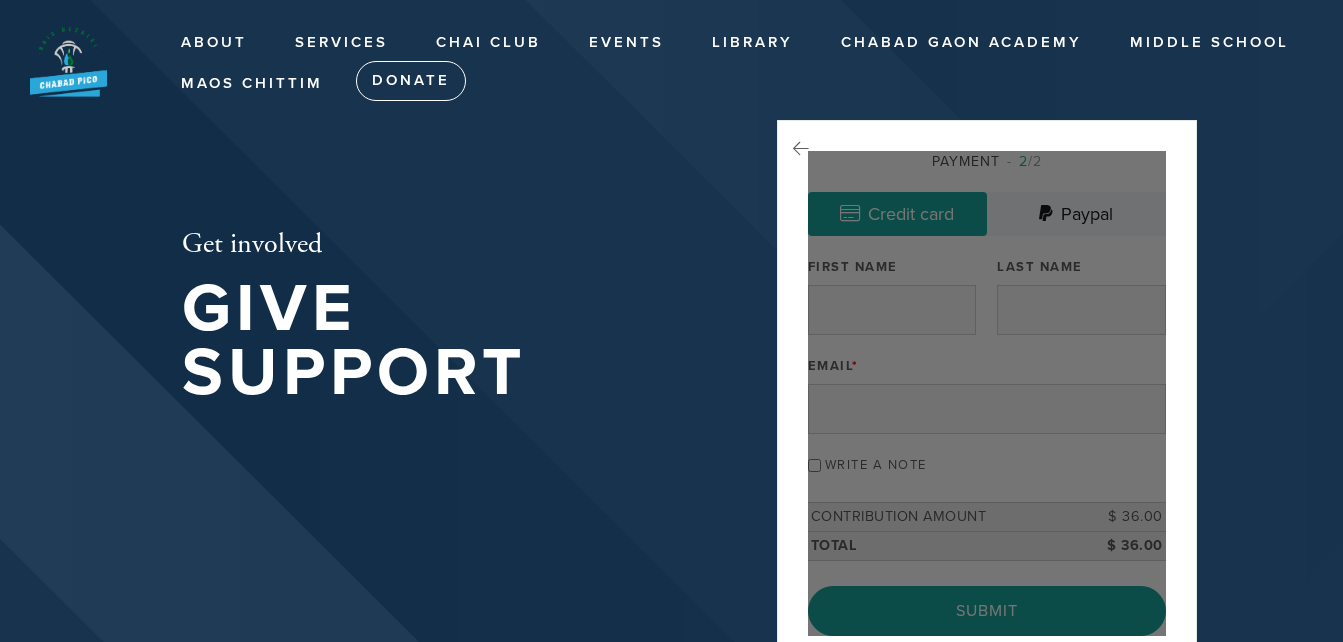 scroll, scrollTop: 0, scrollLeft: 0, axis: both 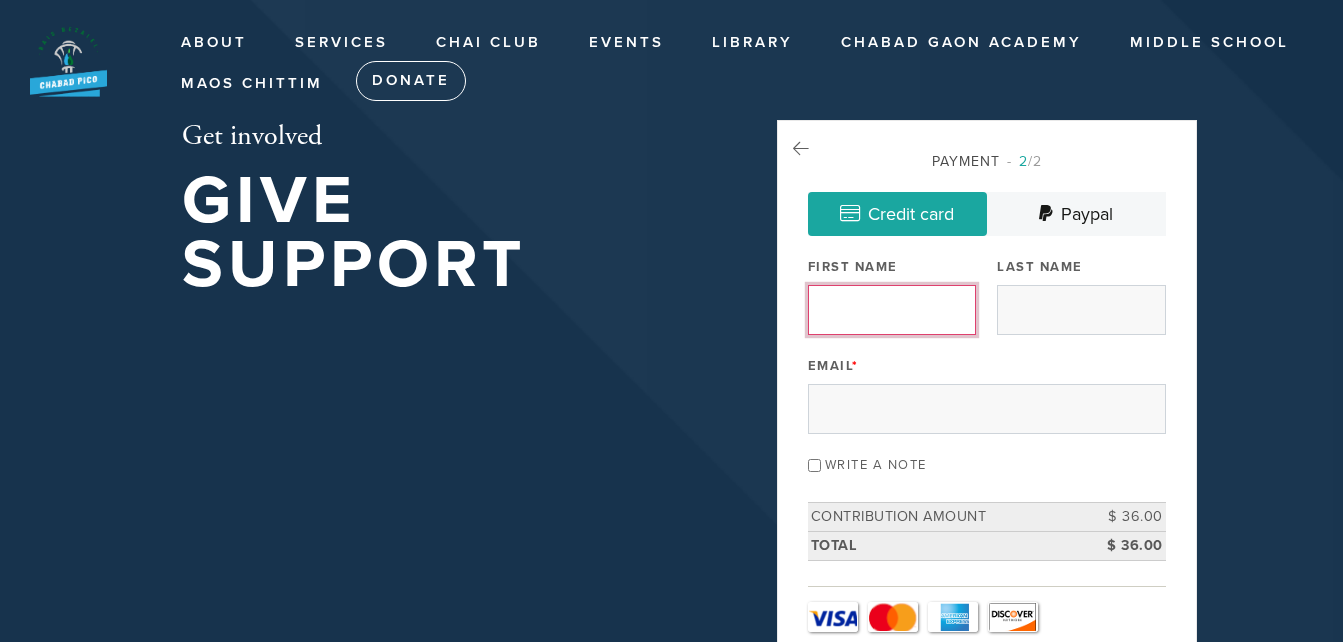 click on "First Name" at bounding box center (892, 310) 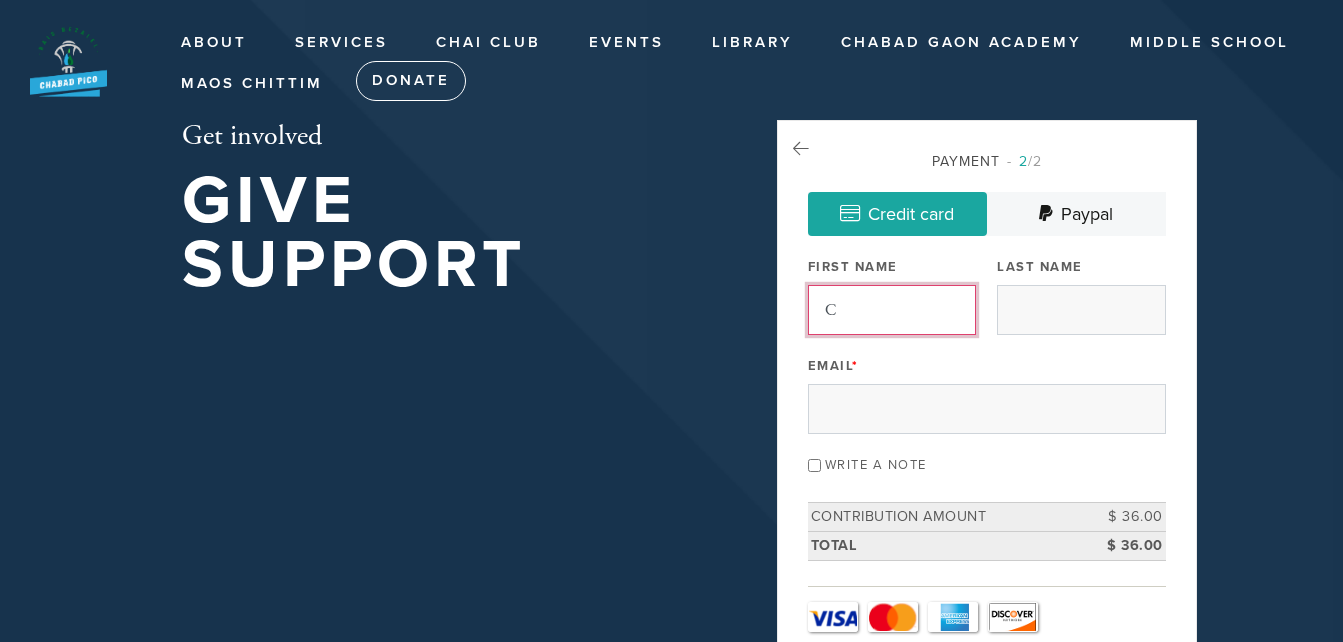 type on "[FIRST] [LAST]" 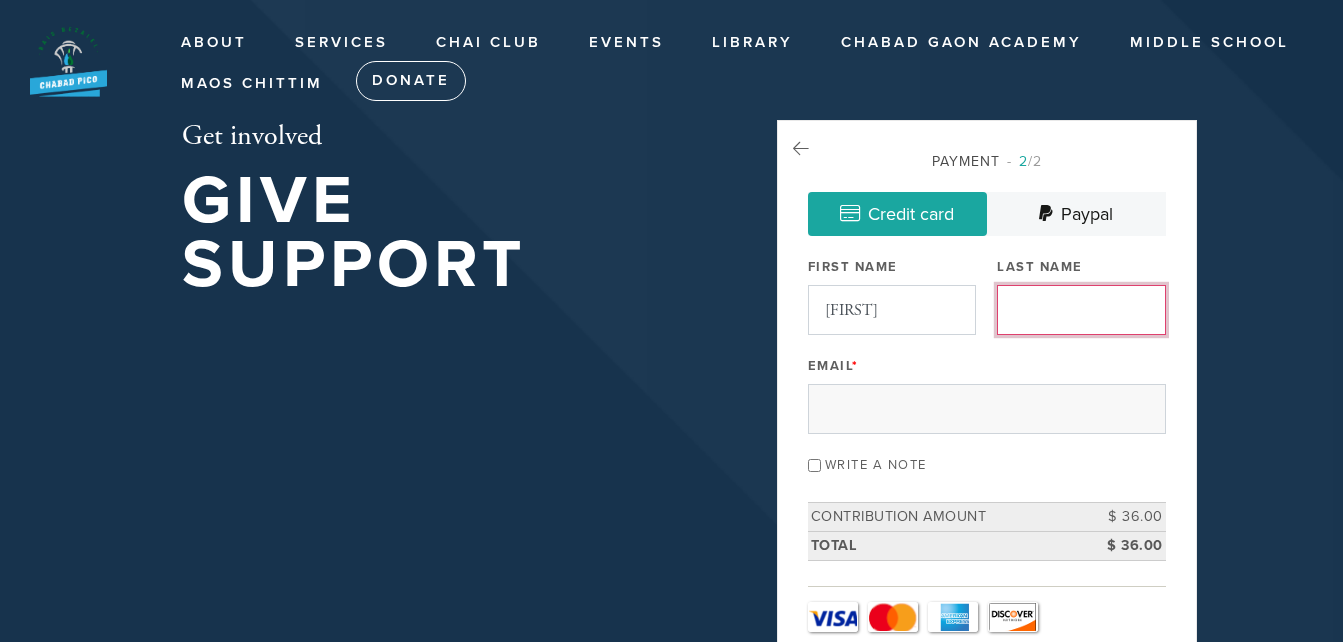 type on "Lacesa" 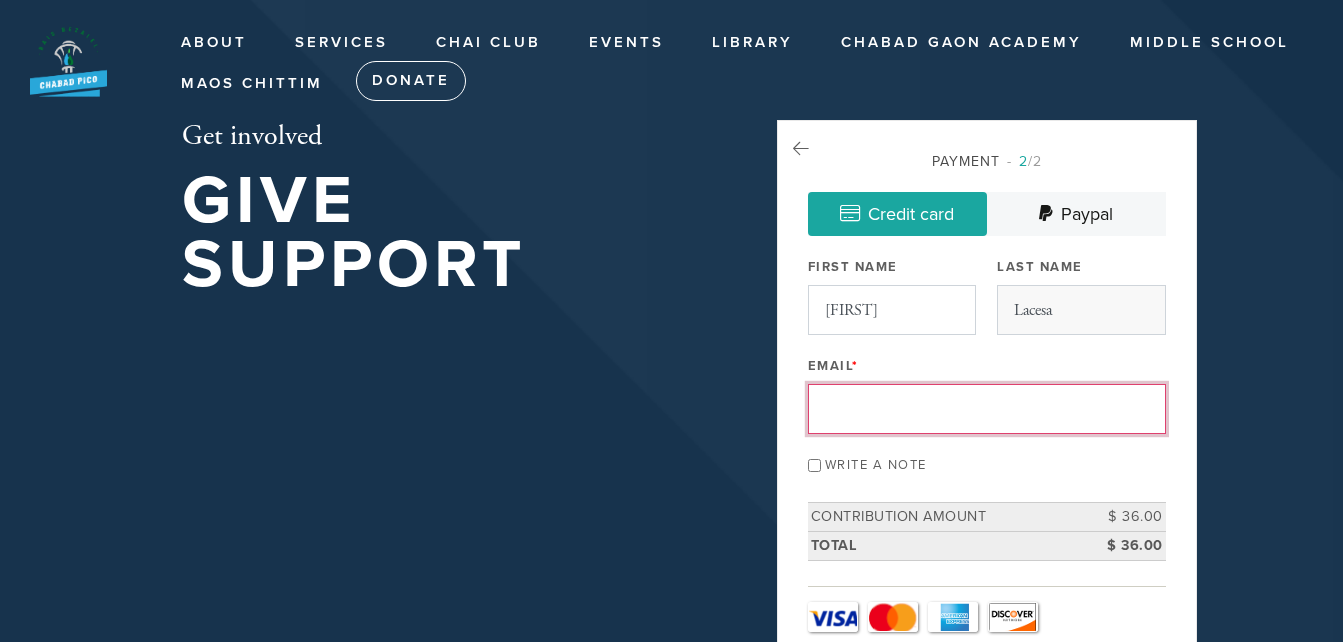 type on "[USERNAME]@[EXAMPLE].com" 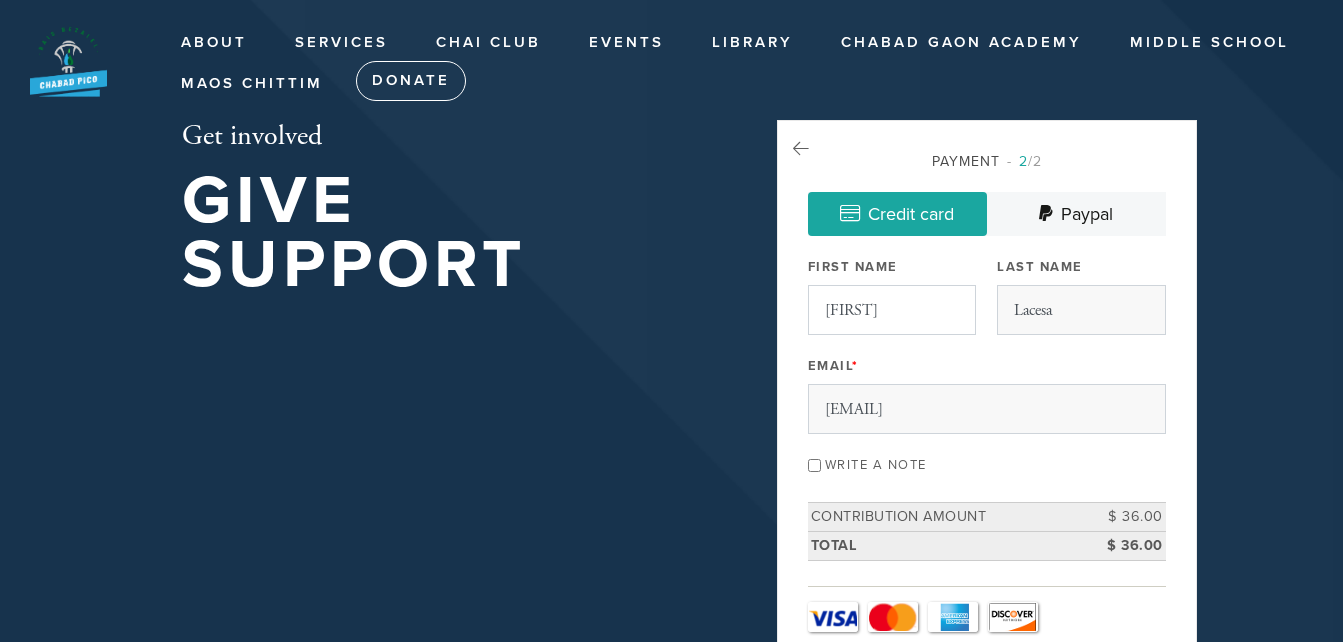 type on "629" 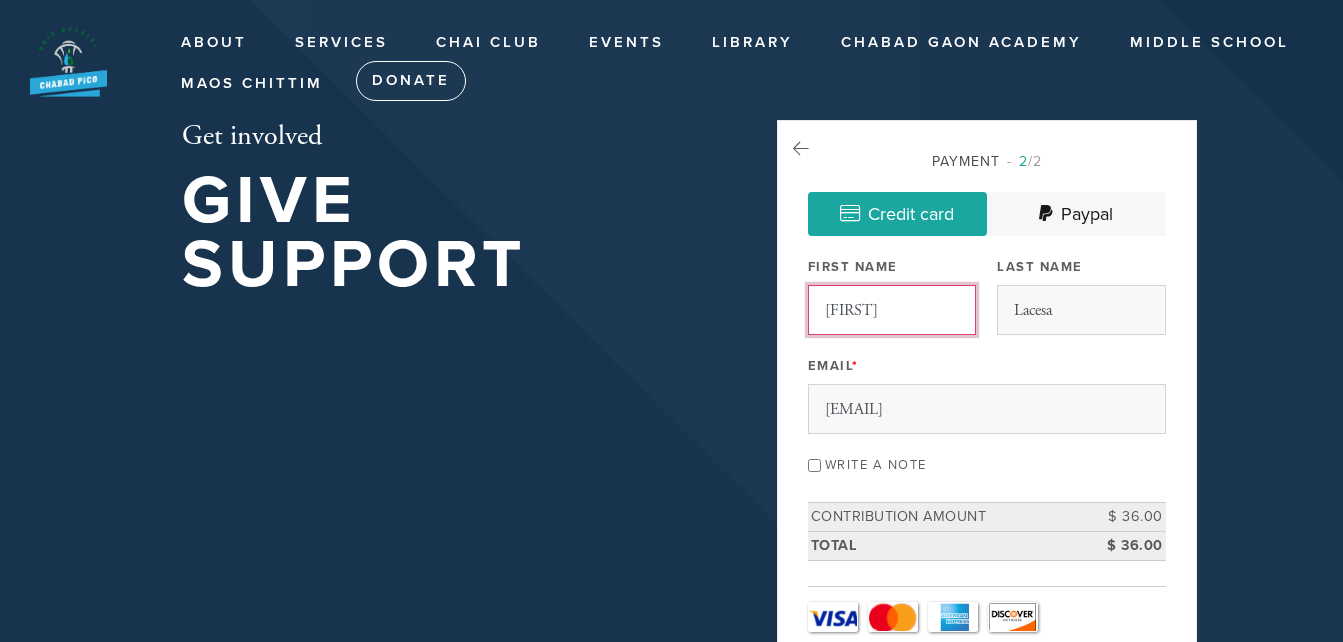 scroll, scrollTop: 1091, scrollLeft: 0, axis: vertical 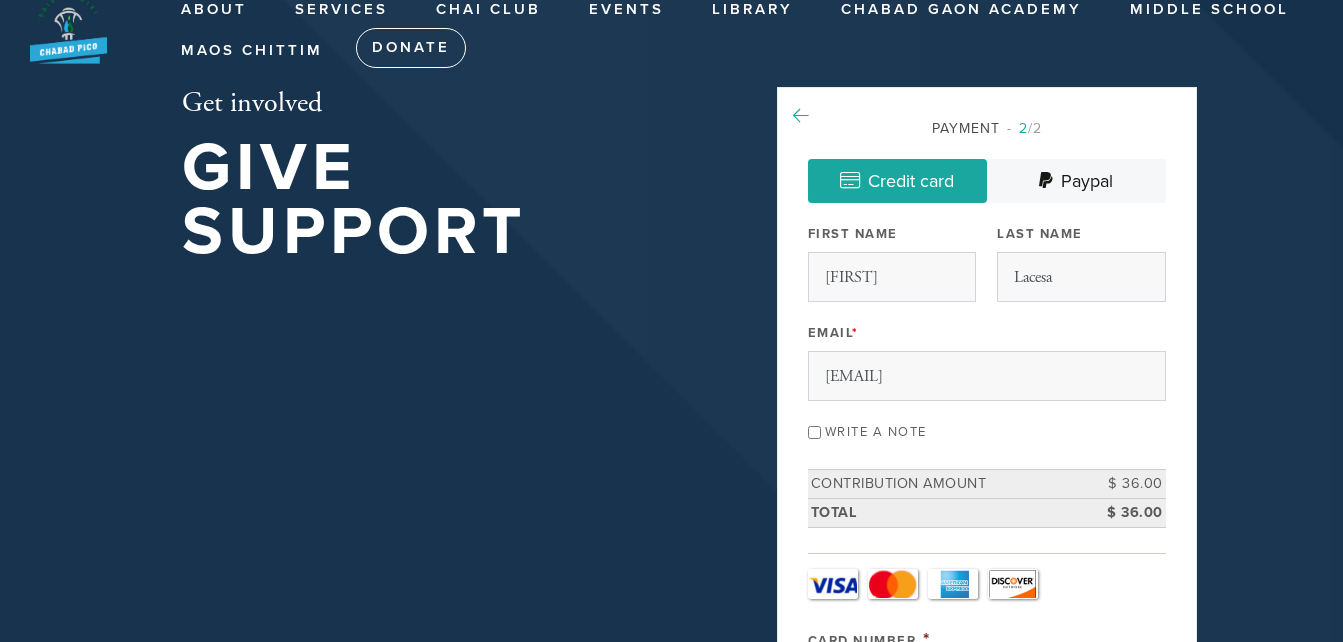 click at bounding box center (801, 116) 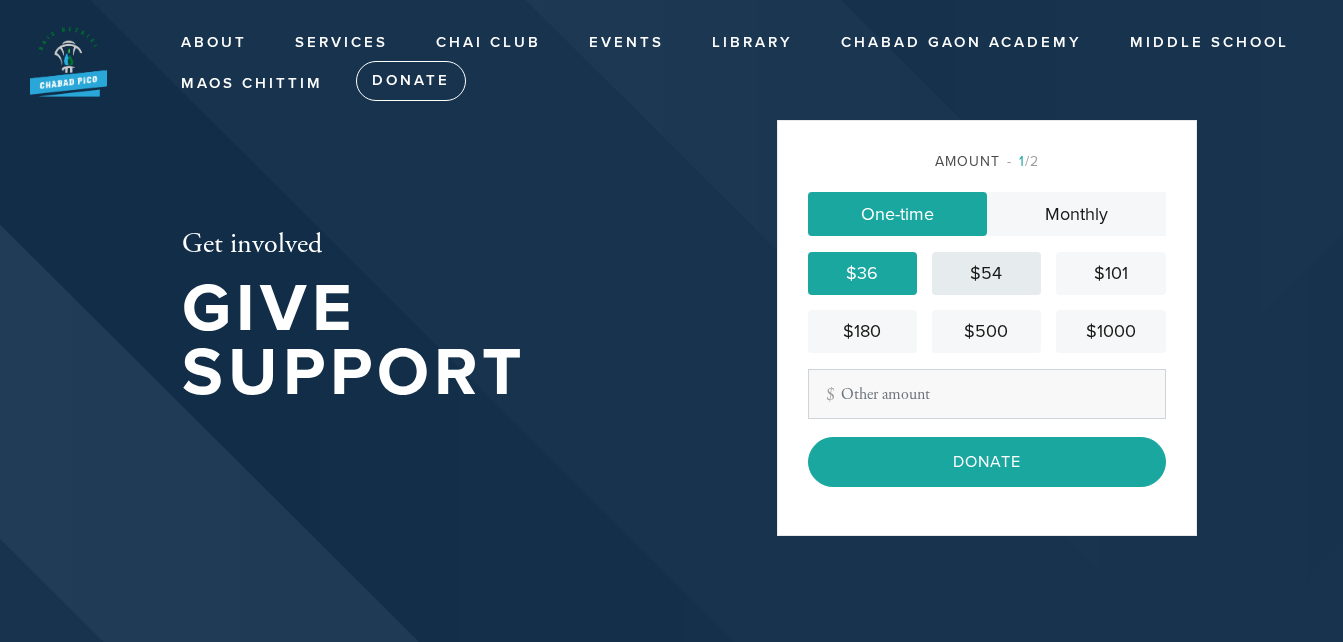 scroll, scrollTop: 0, scrollLeft: 0, axis: both 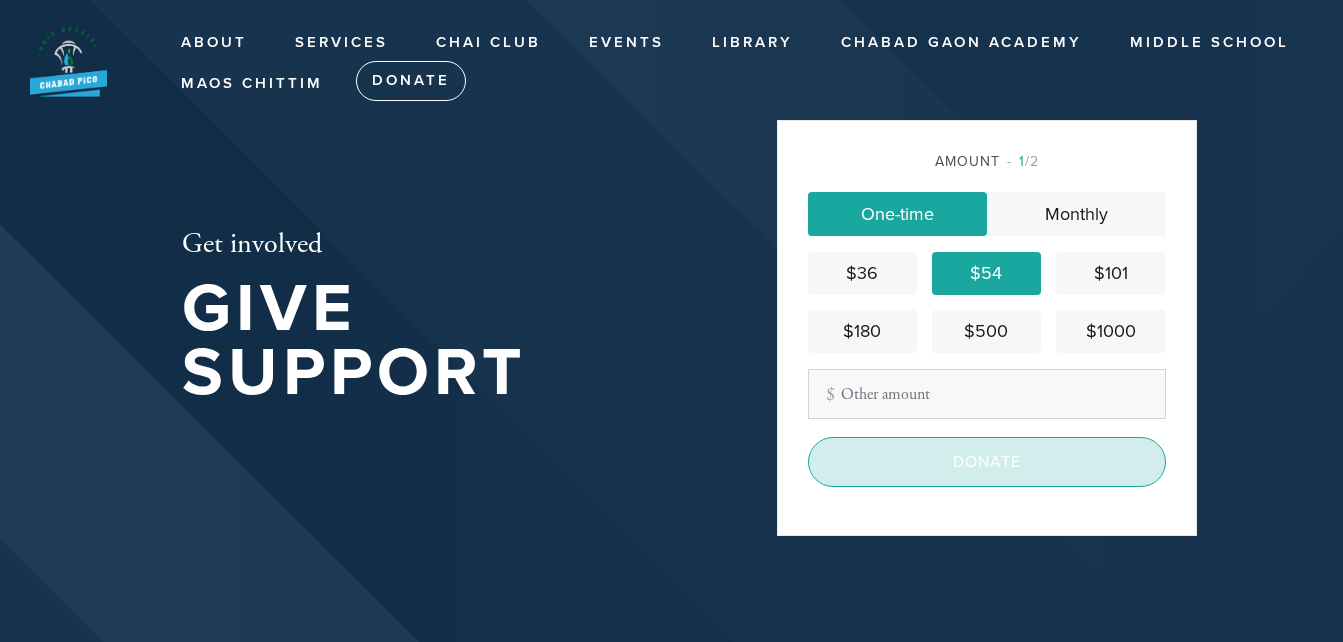click on "Donate" at bounding box center [987, 462] 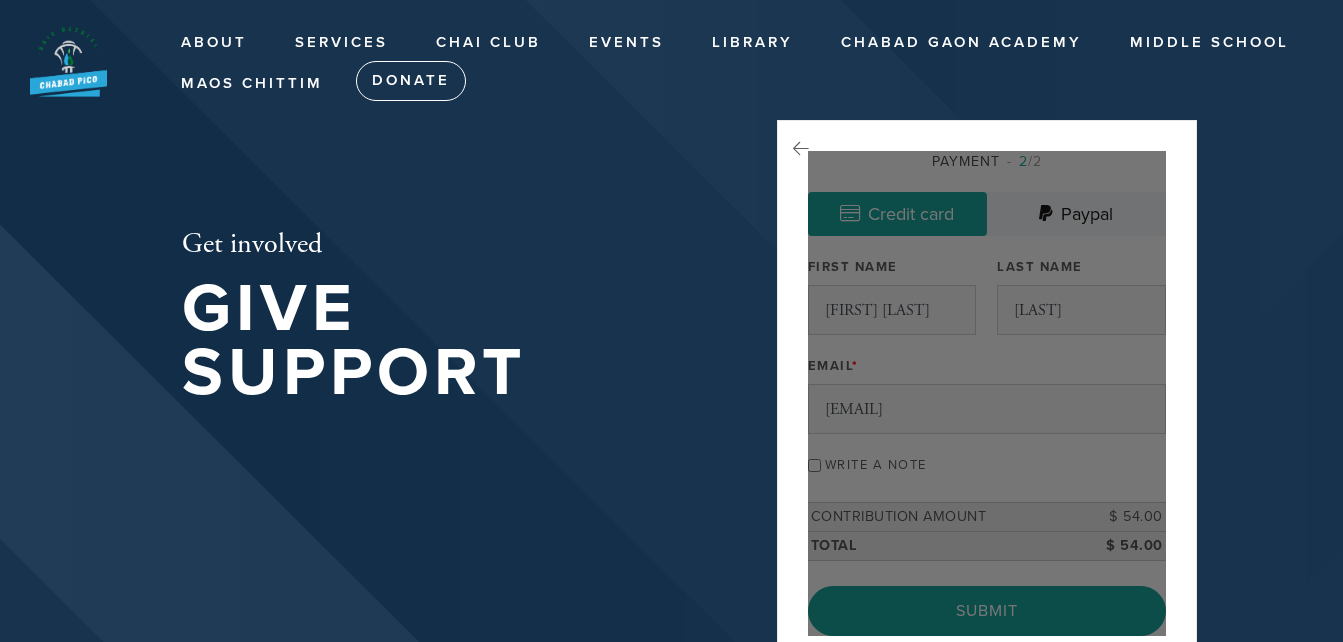scroll, scrollTop: 0, scrollLeft: 0, axis: both 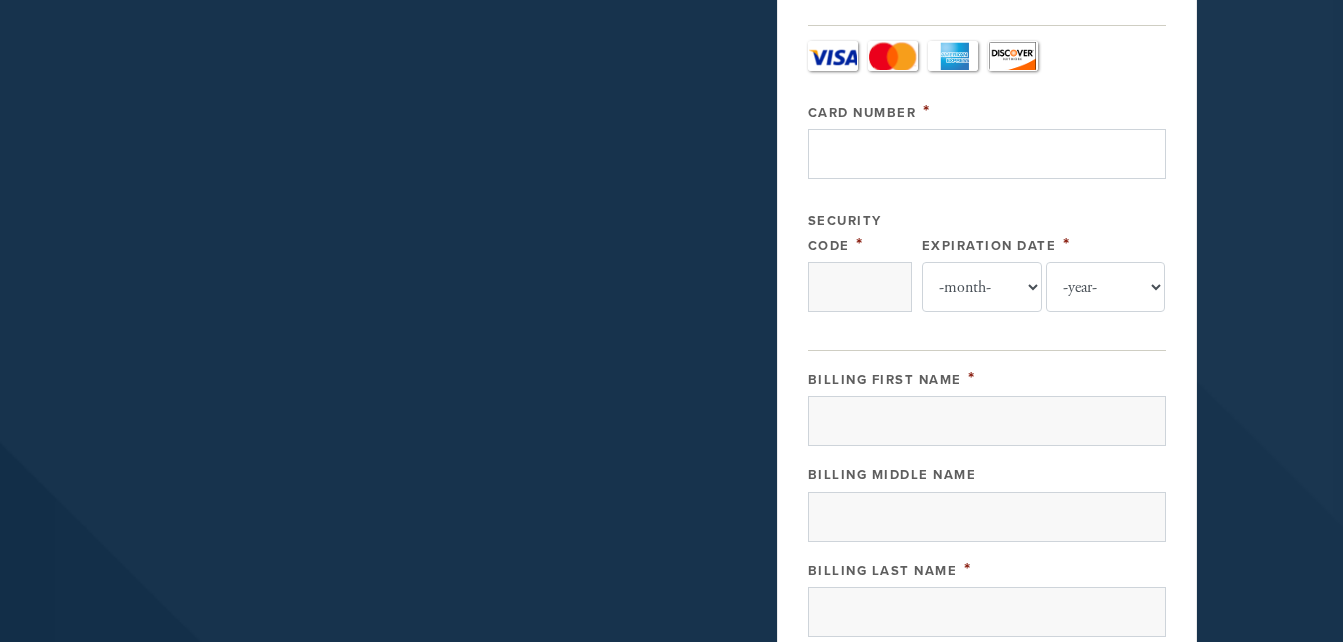 click on "Card Type
- select -
Visa
MasterCard
Amex
Discover
Visa MasterCard Amex Discover
Card Number
*
Security Code
*
Expiration Date
*
-month-
Jan
Feb
Mar
Apr
May
Jun
Jul
Aug
Sep
Oct
Nov
Dec
-year-
2025
2026
2027
2028
2029
2030
2031
2032
2033
2034" at bounding box center (987, 186) 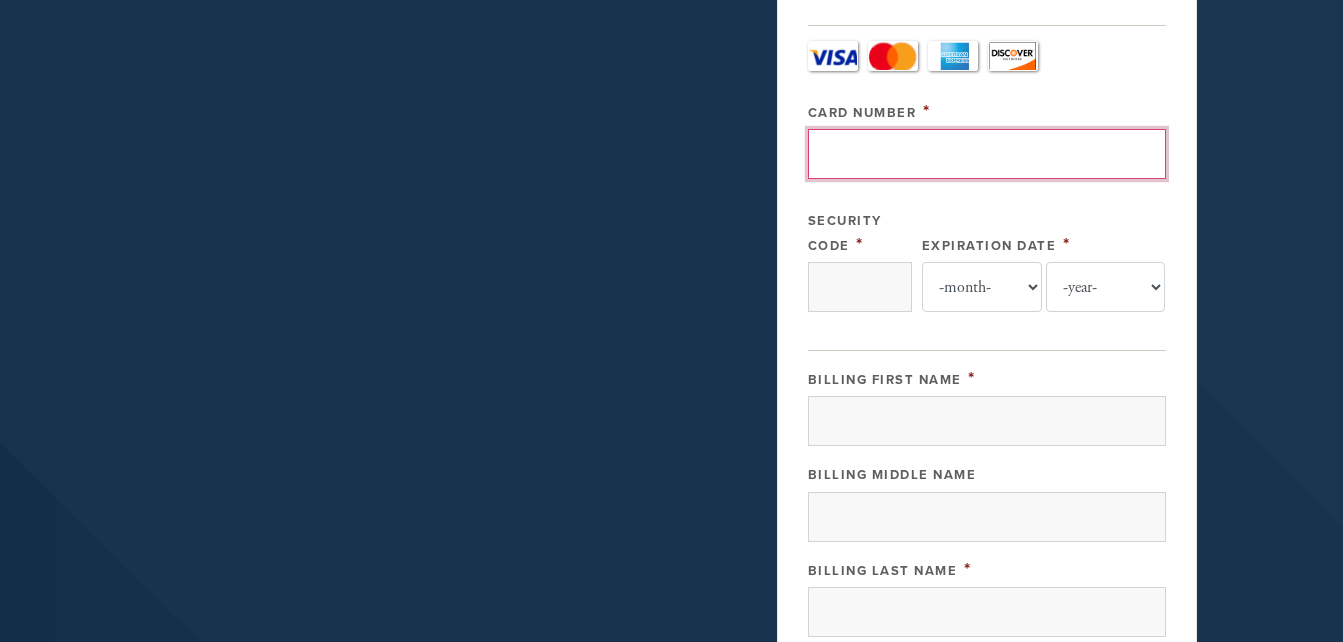 click on "Card Number" at bounding box center [987, 154] 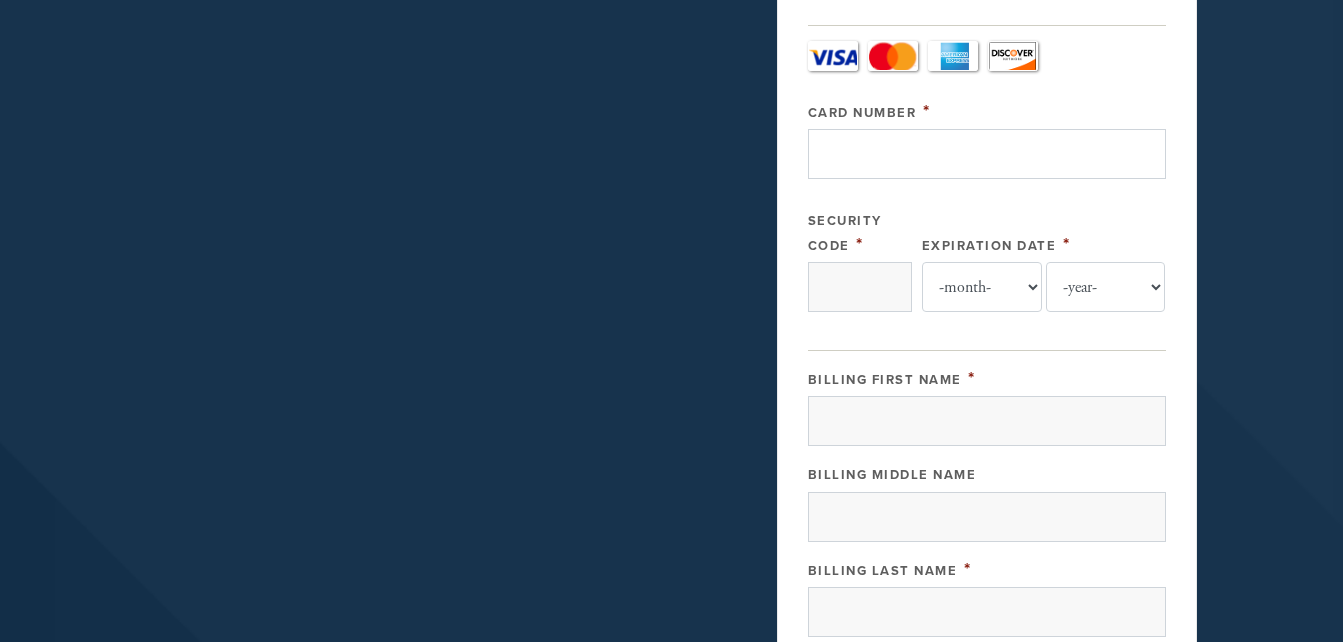 type on "[STREET]" 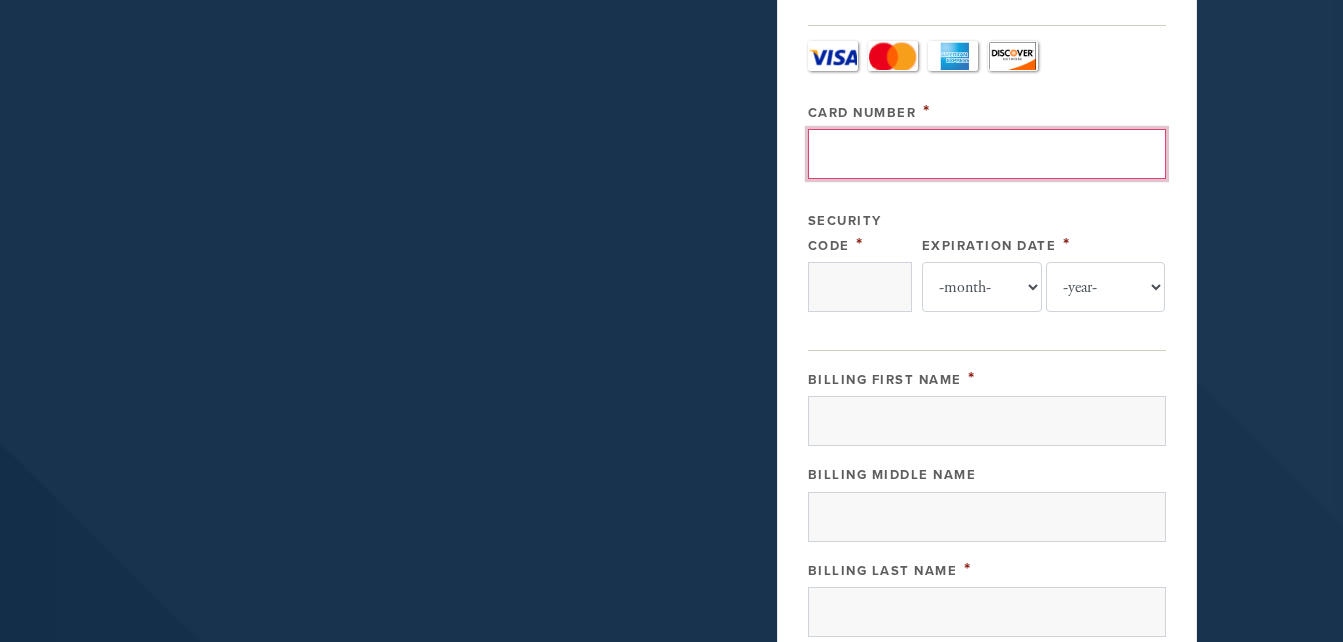 type on "[CREDIT CARD NUMBER]" 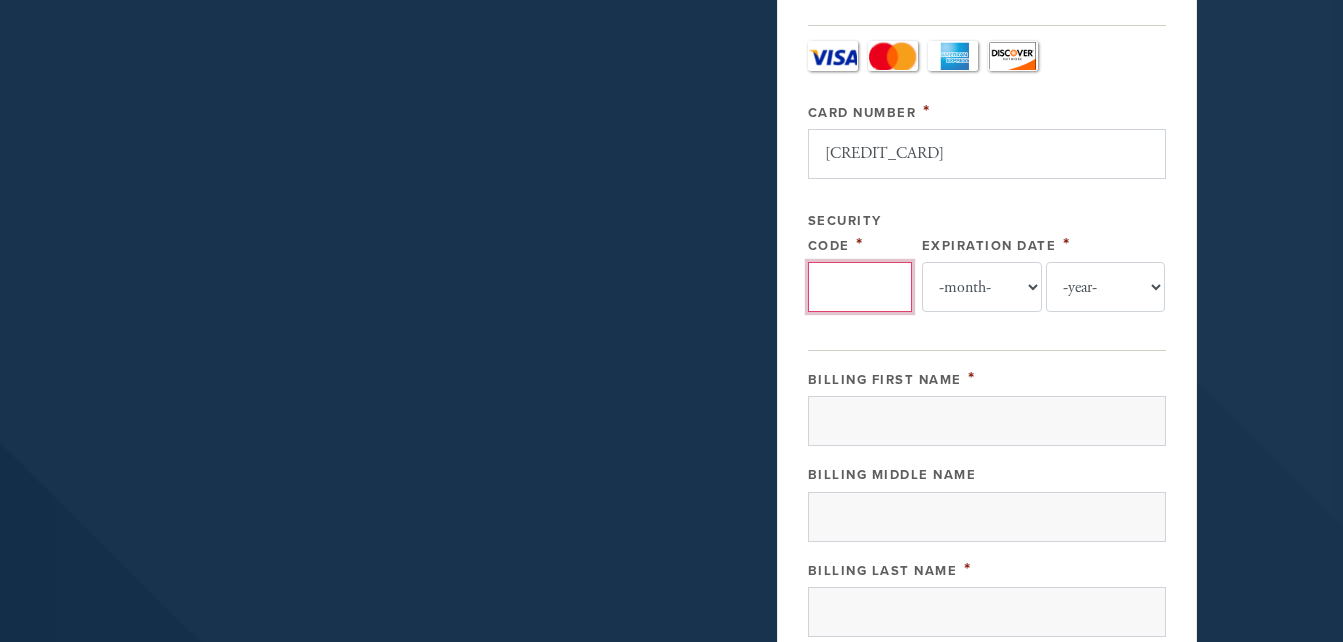 type on "629" 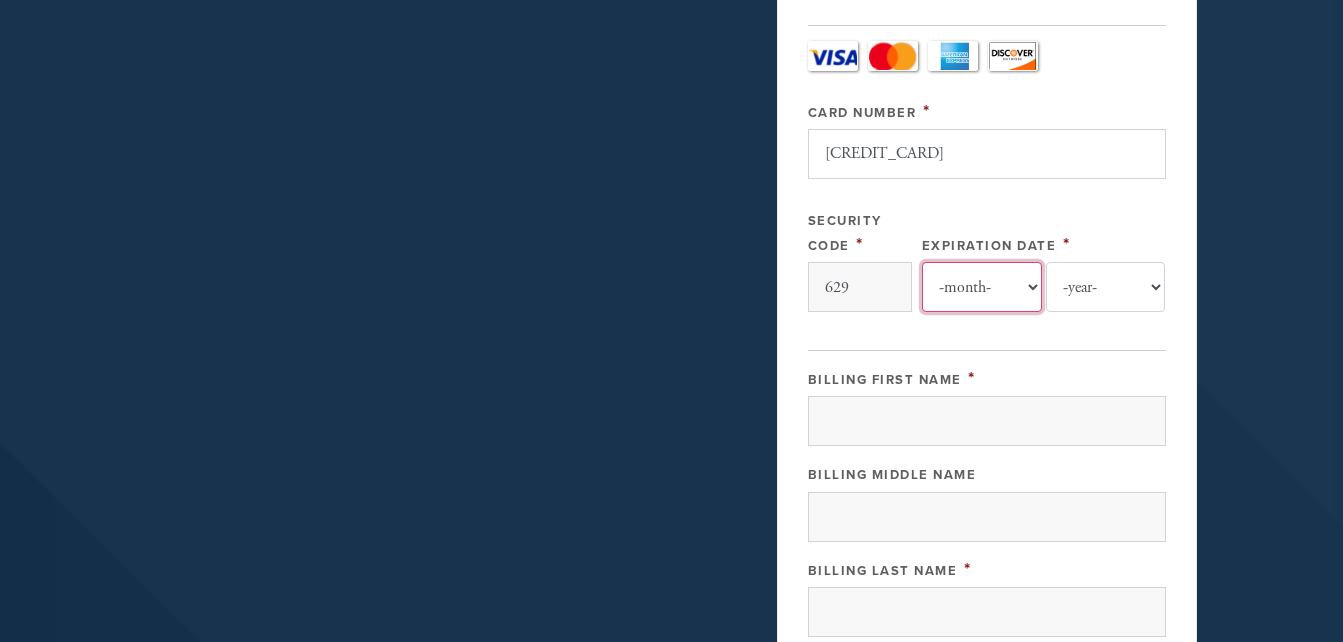 select on "2" 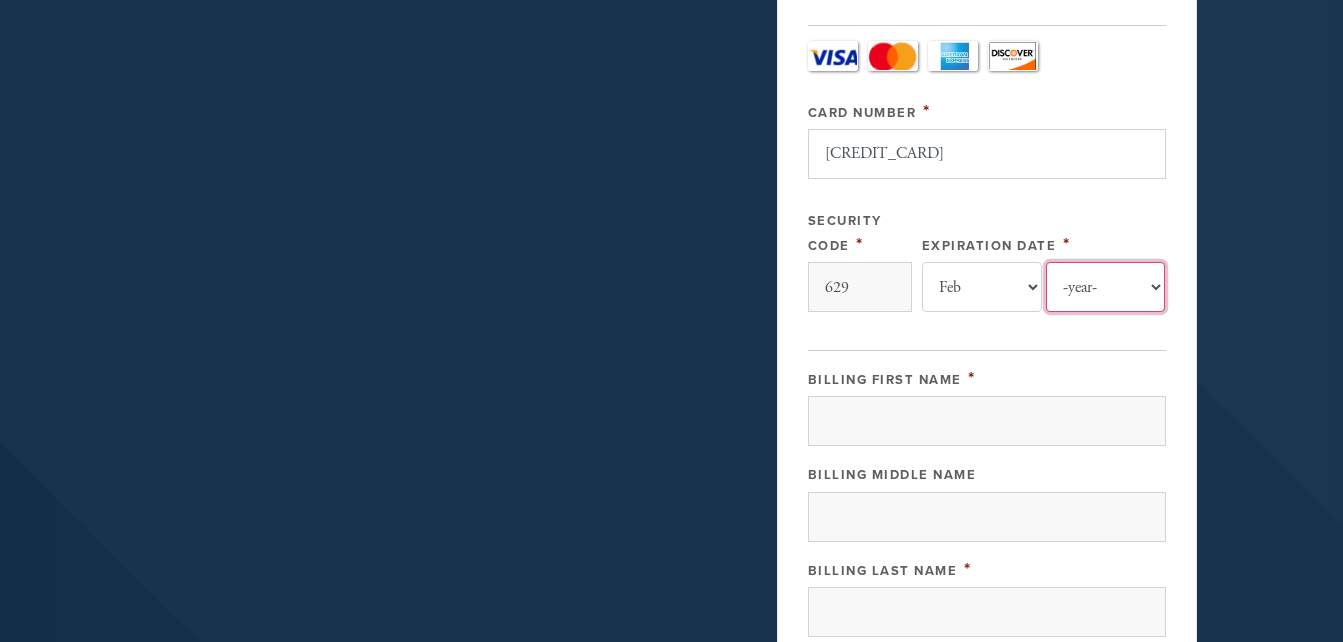 select on "2029" 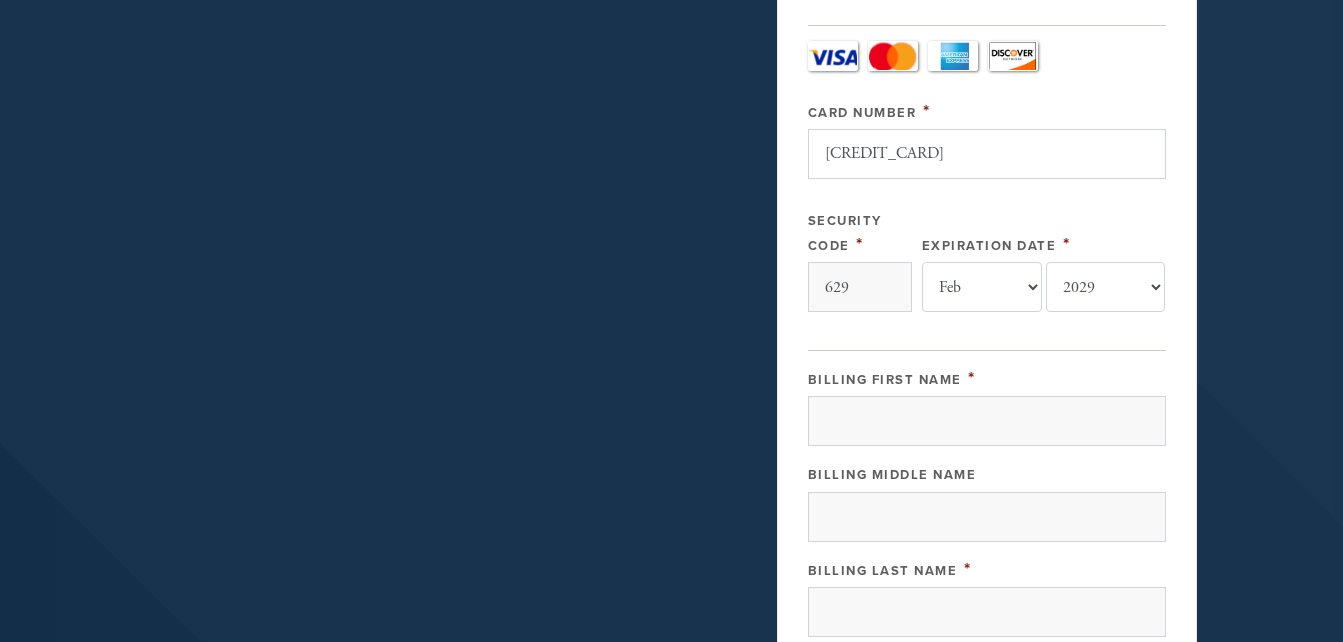 type 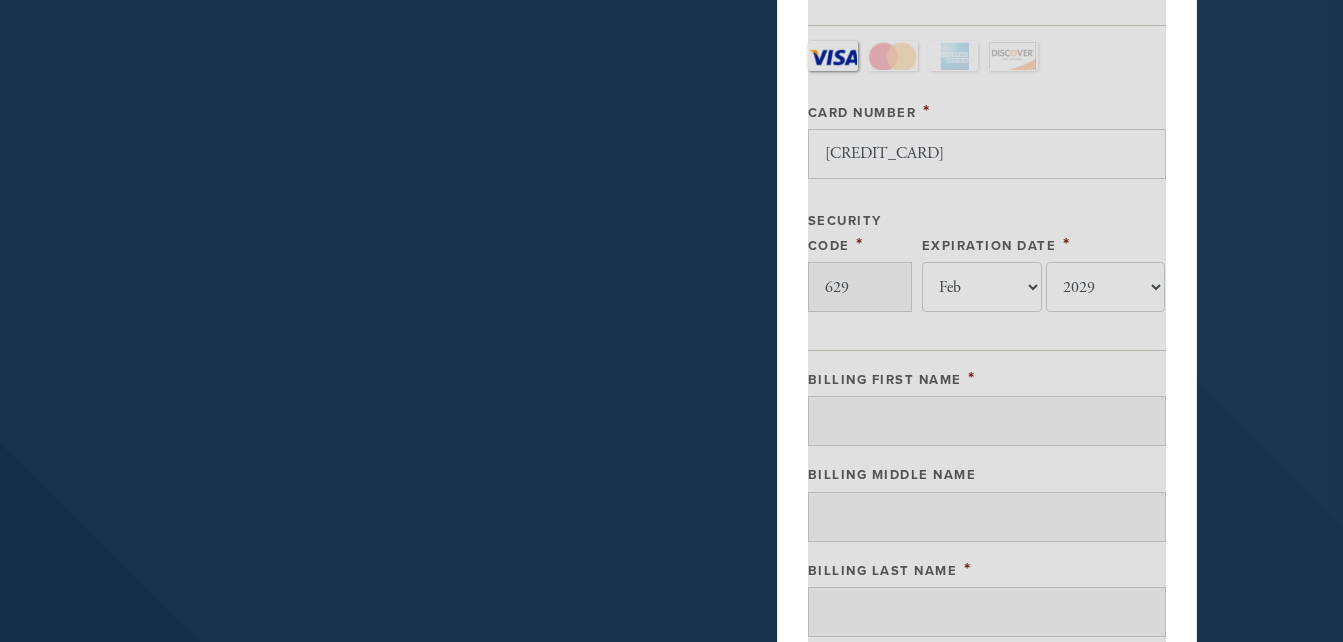 scroll, scrollTop: 1091, scrollLeft: 0, axis: vertical 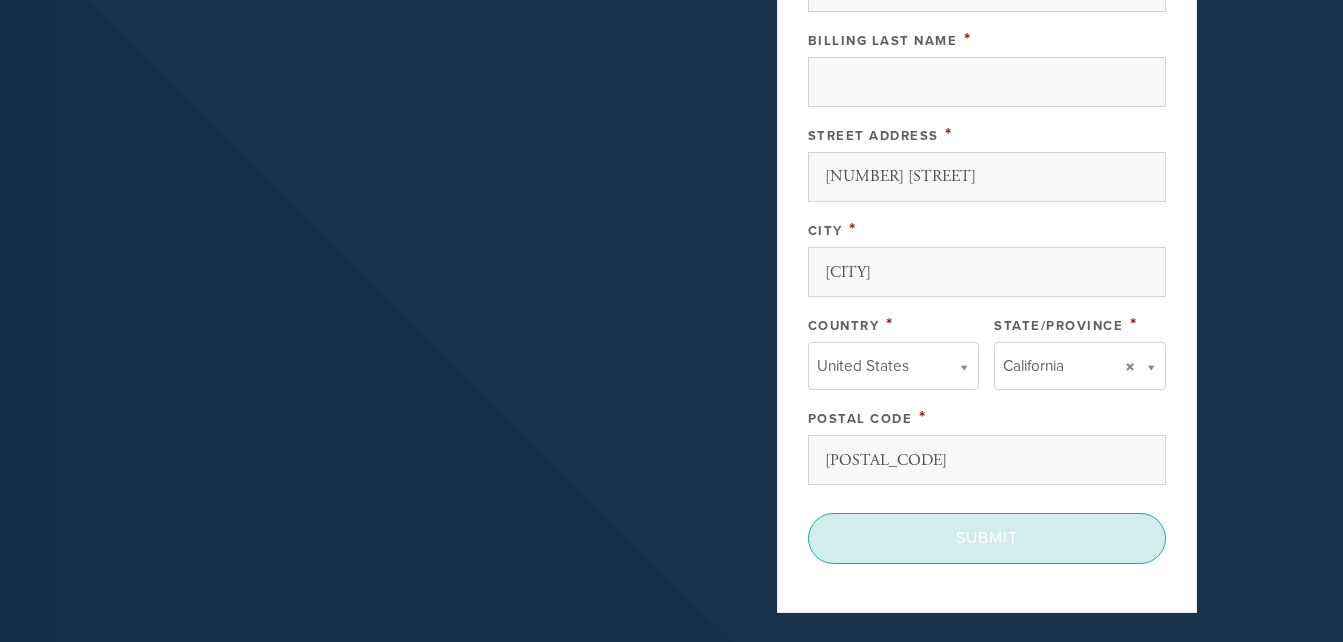 click on "Submit" at bounding box center (987, 538) 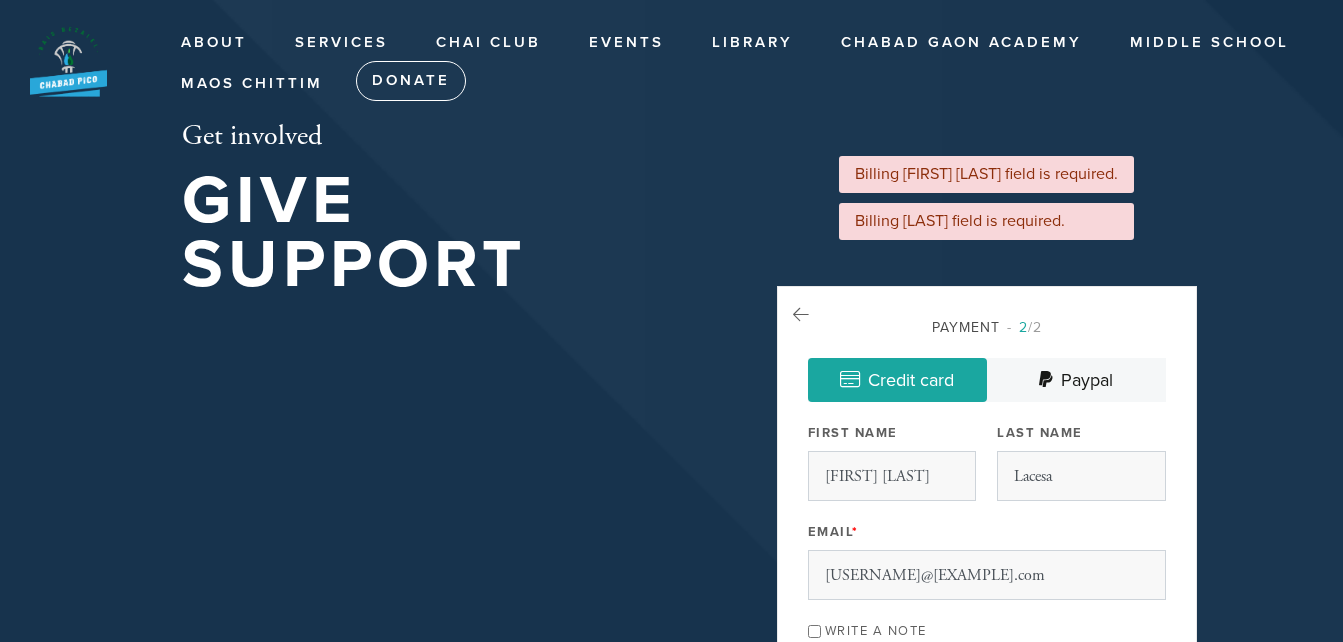 select on "2" 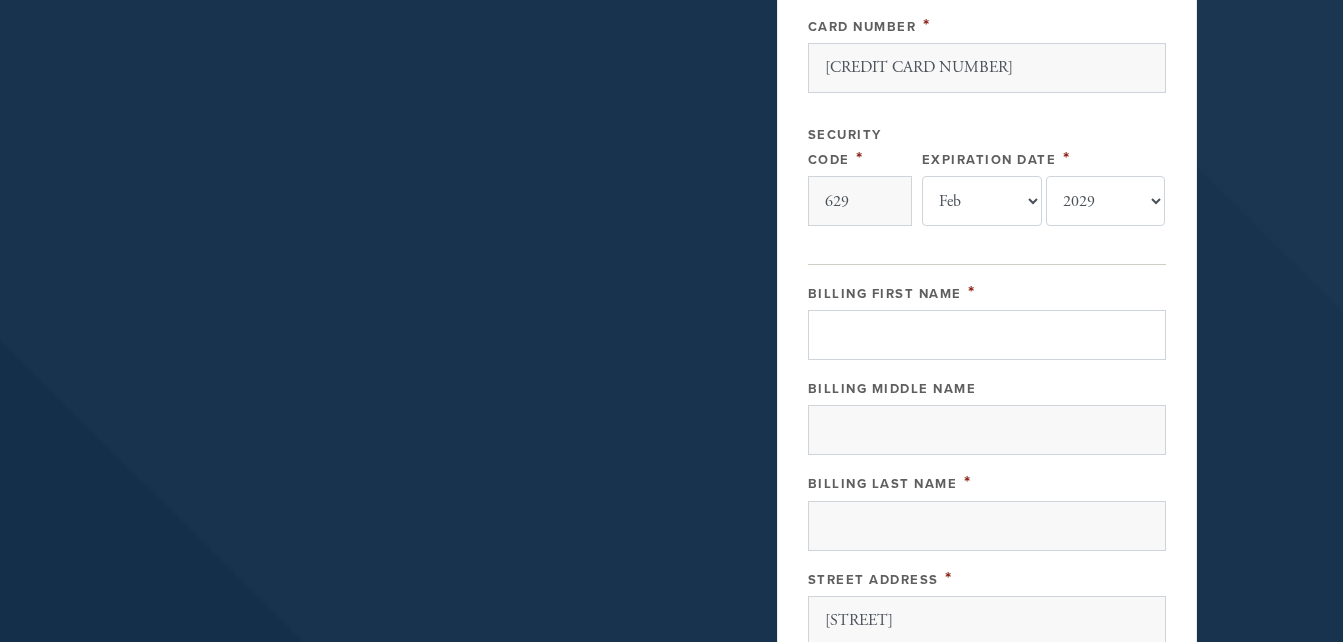 click on "Billing First Name" at bounding box center (987, 335) 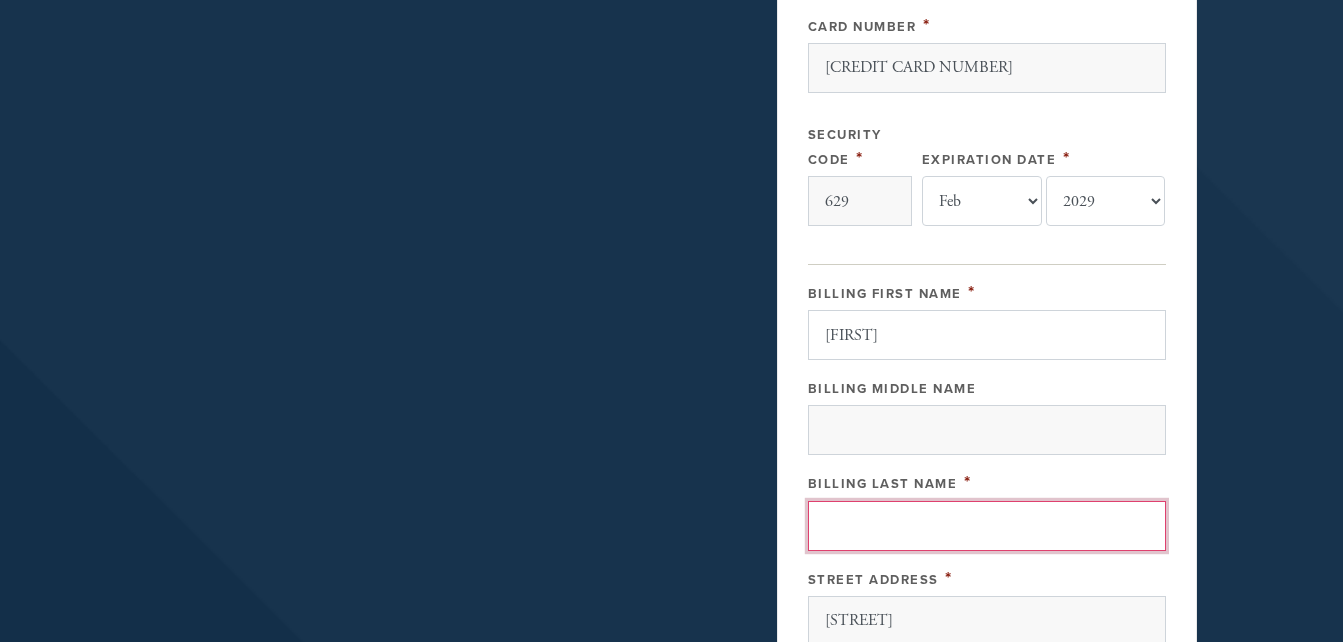 type on "Lacesa" 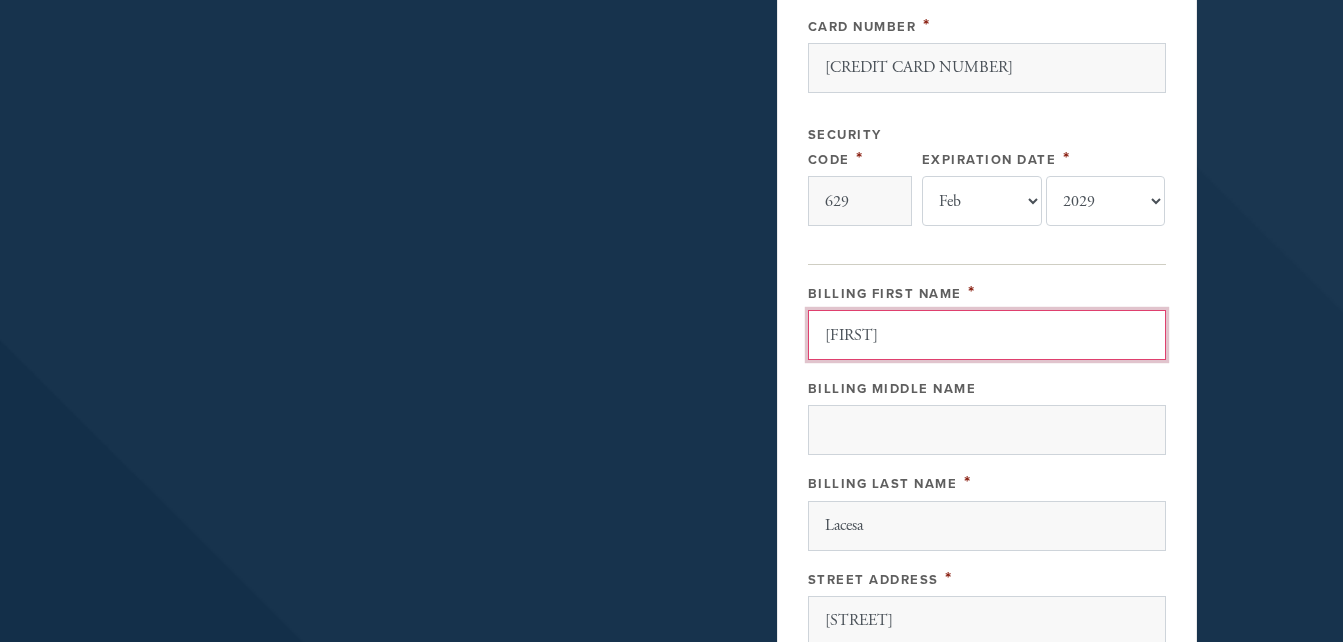 scroll, scrollTop: 1257, scrollLeft: 0, axis: vertical 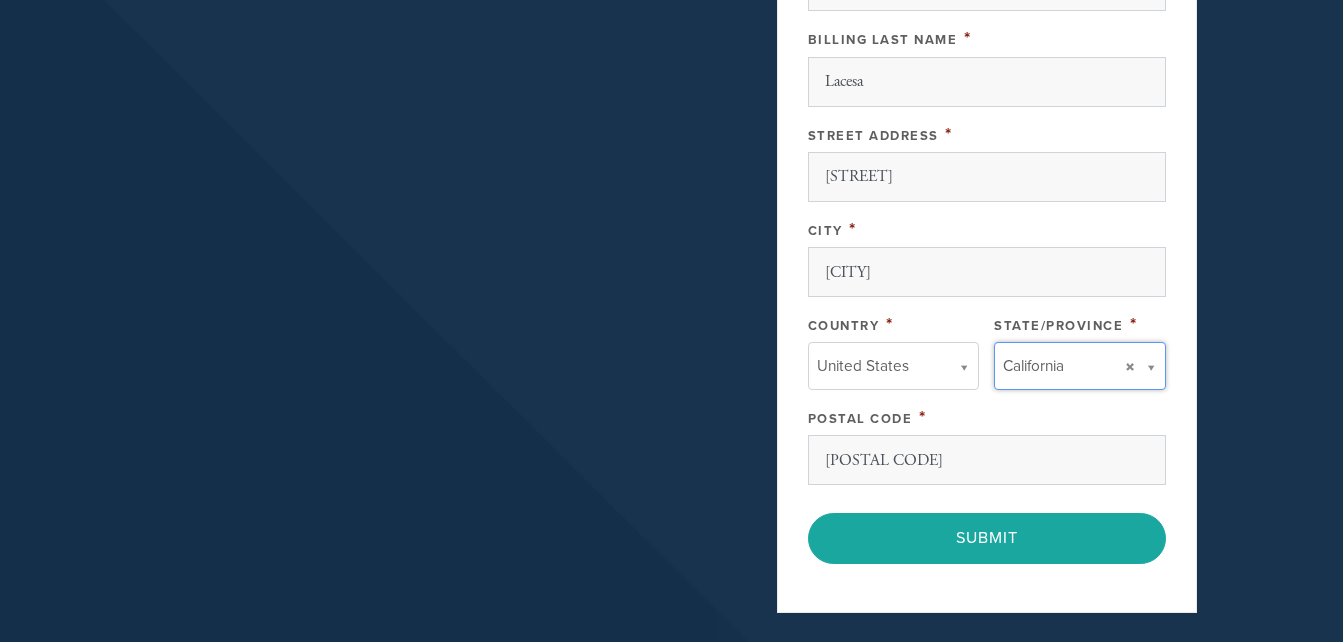 click on "Payment 2 /2
Credit card
Paypal
Payment Processor
Pay Later
Authorize.net
PayPal
Stripe
First Name
[FIRST] [LAST]
Last Name
[LAST]
Email  *
[USERNAME]@[EXAMPLE].com
Write a note
Message or dedication
Number of Installments
1
Donate Page
Contribution Amount $ 54.00
Total $ 54.00
Authorize.net (Credit Card)
Card Type
- select -
Visa
MasterCard
Amex
Discover
Visa MasterCard Amex Discover
Card Number
*" at bounding box center [987, -188] 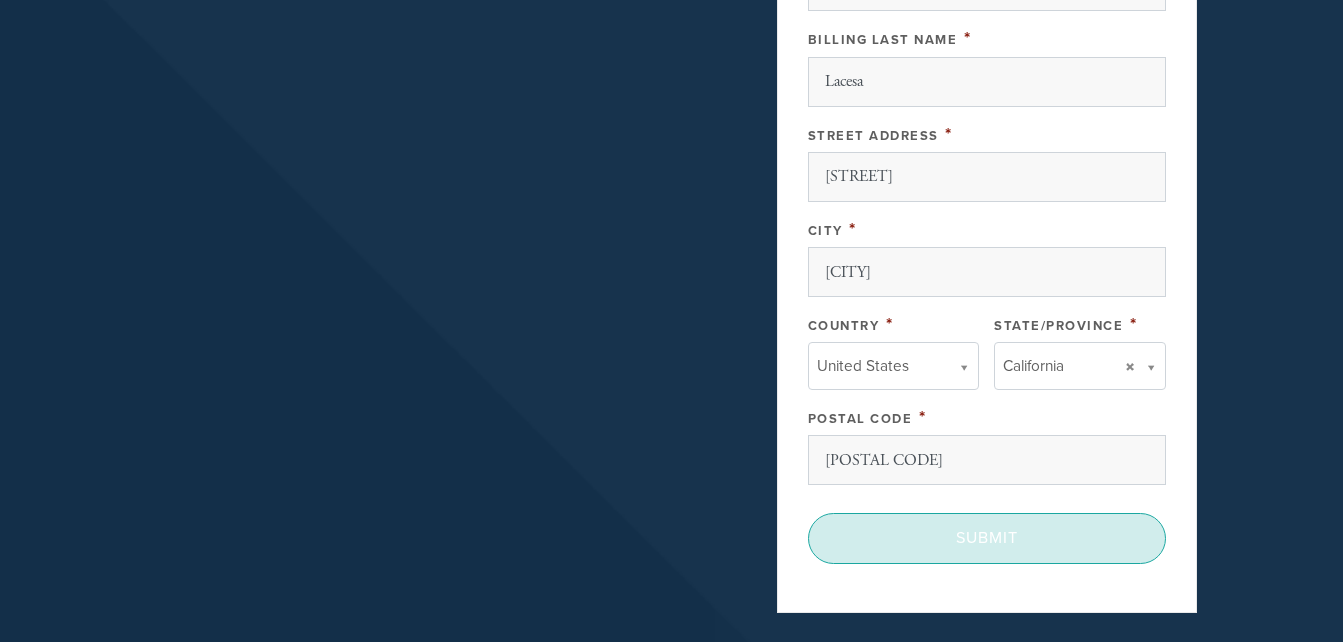 click on "Submit" at bounding box center (987, 538) 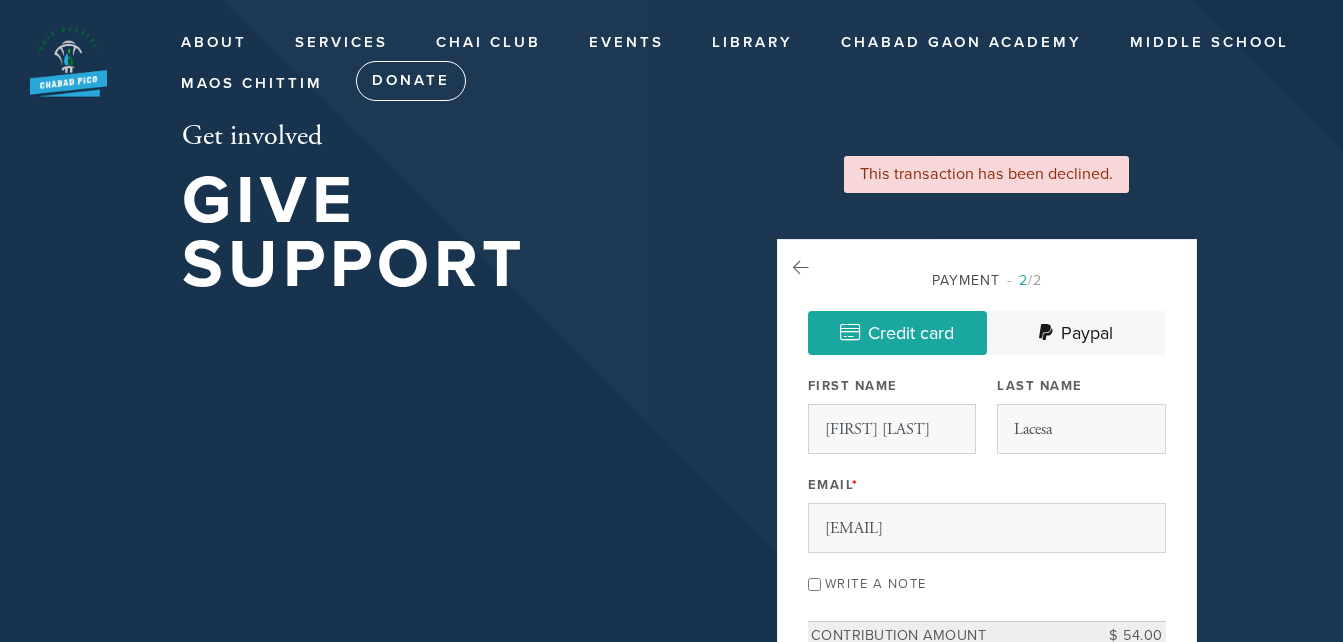 select on "2" 